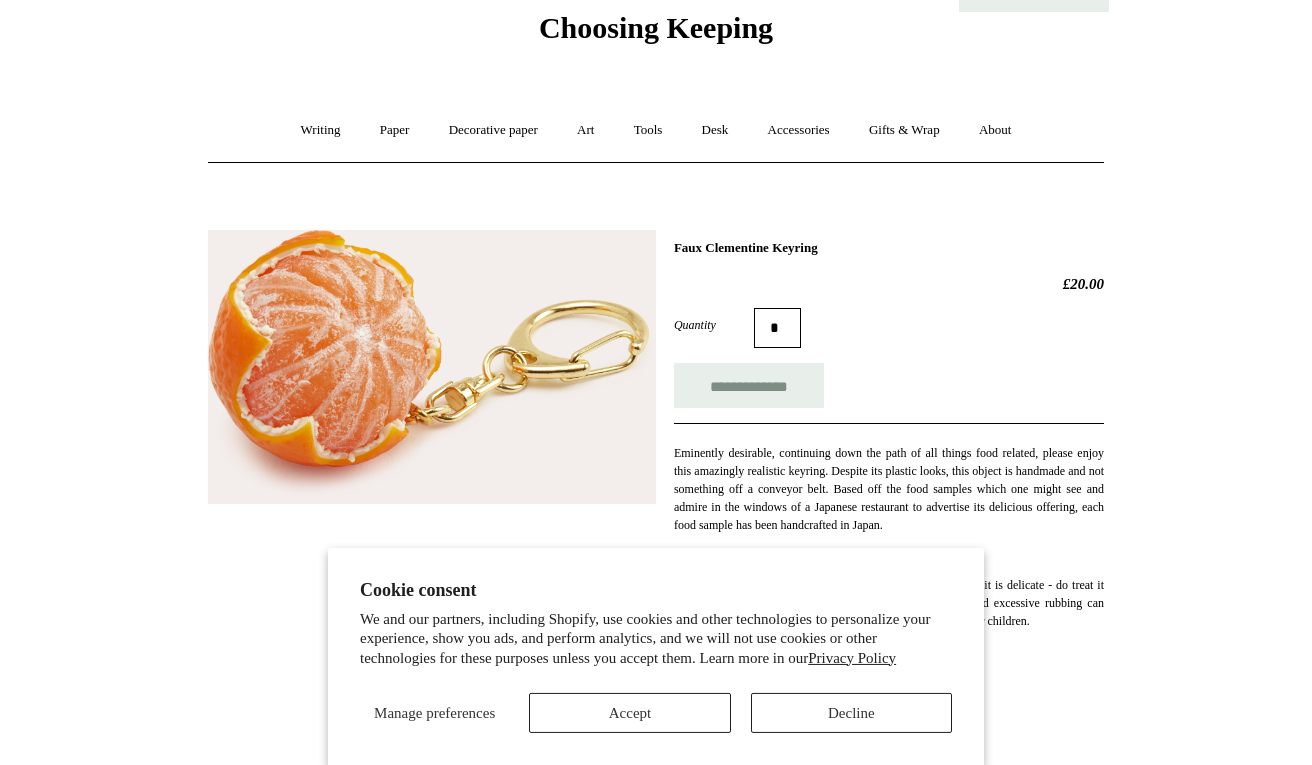scroll, scrollTop: 128, scrollLeft: 0, axis: vertical 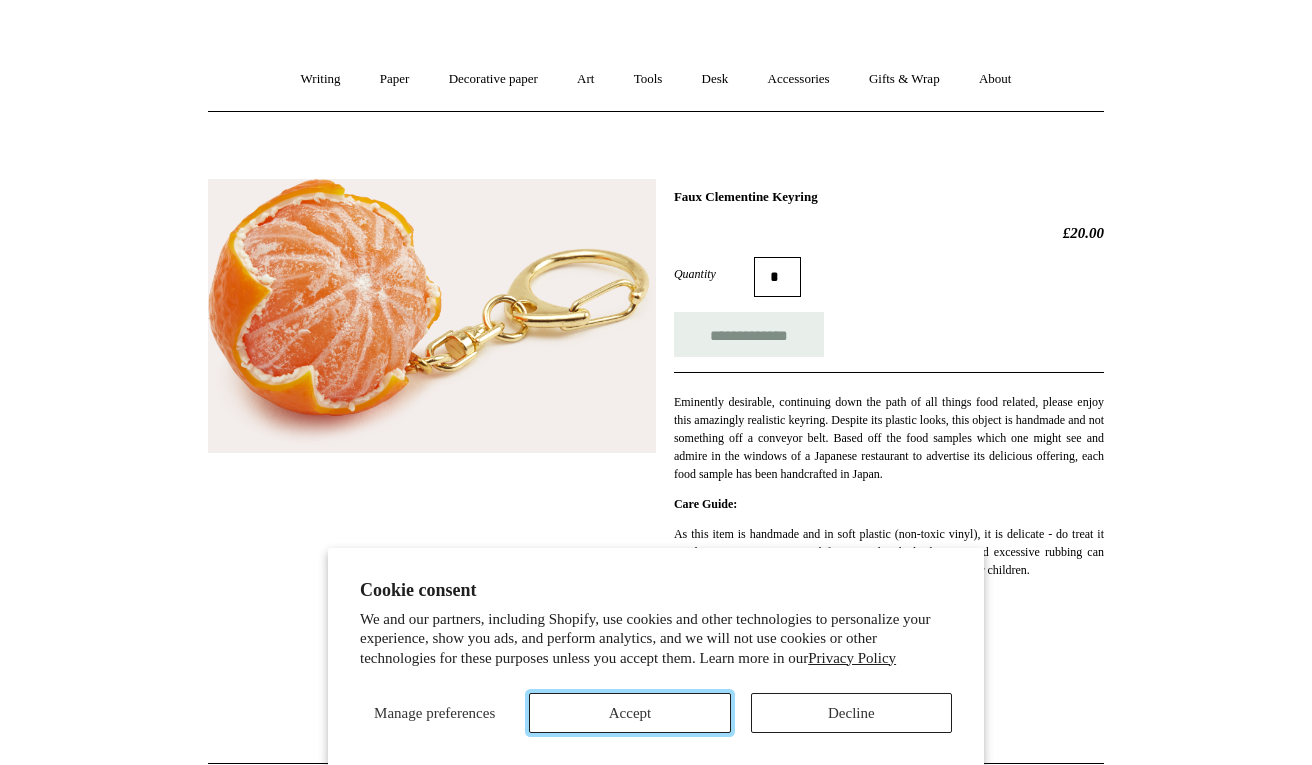 click on "Accept" at bounding box center [629, 713] 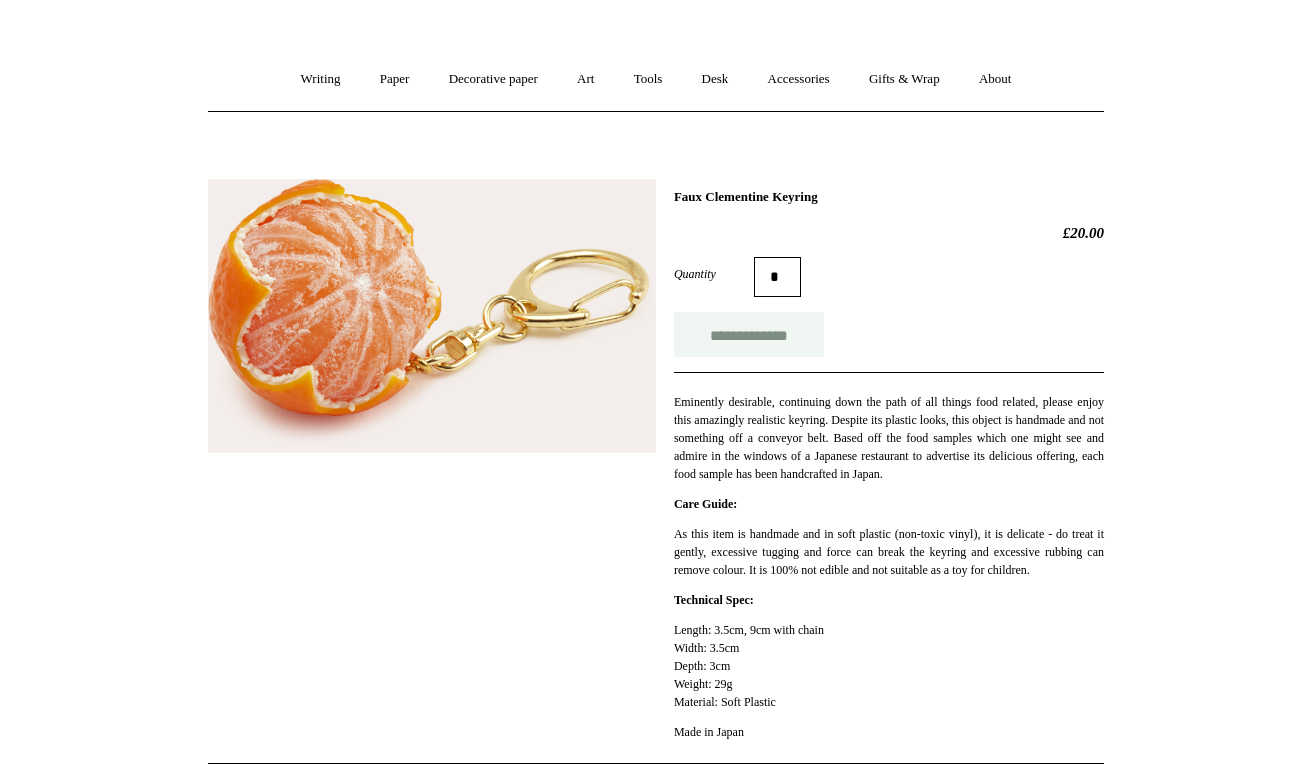 click on "**********" at bounding box center (749, 334) 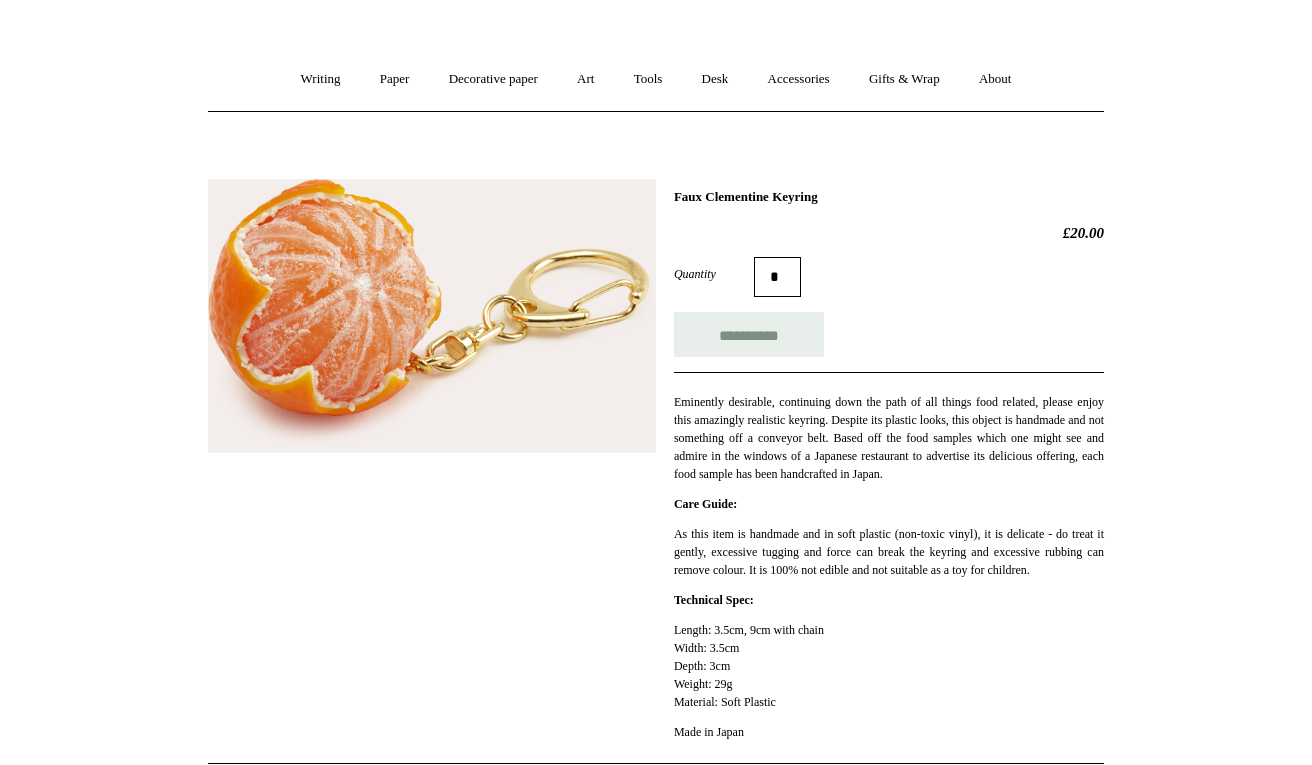 type on "**********" 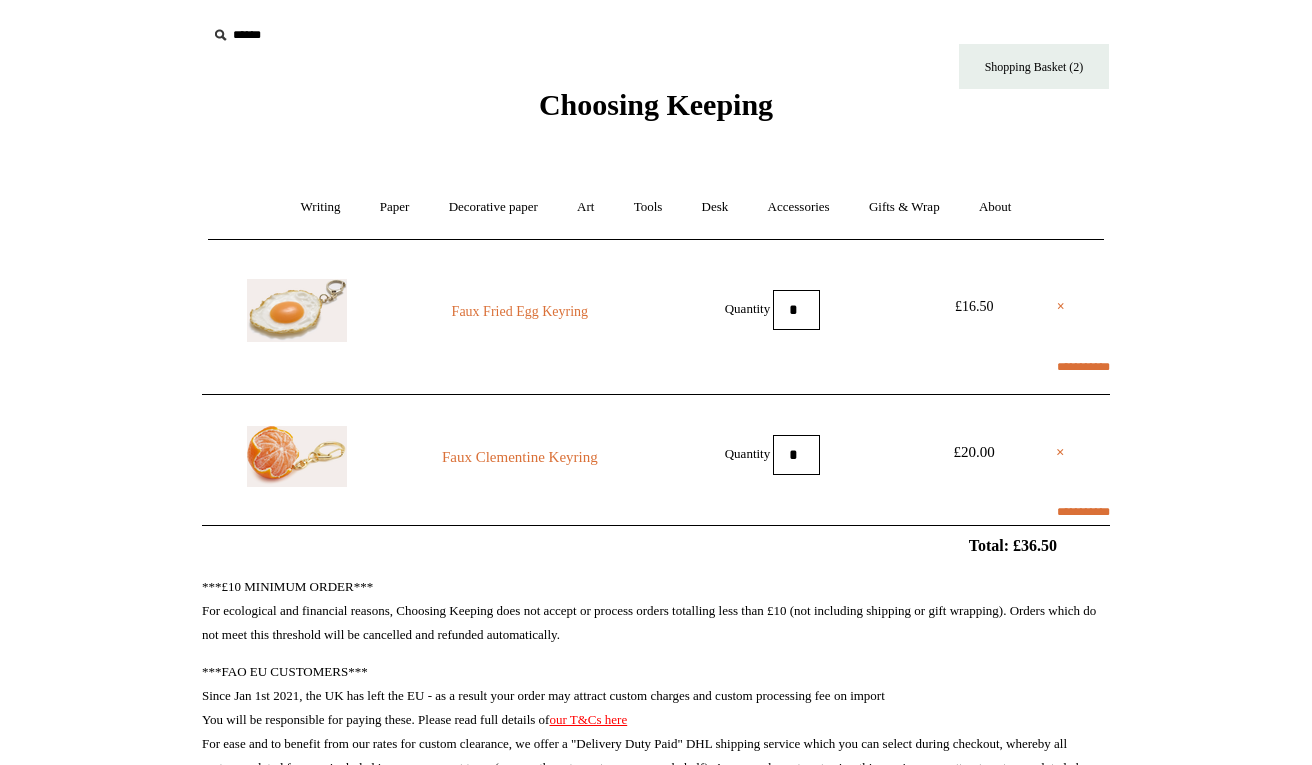 scroll, scrollTop: 144, scrollLeft: 0, axis: vertical 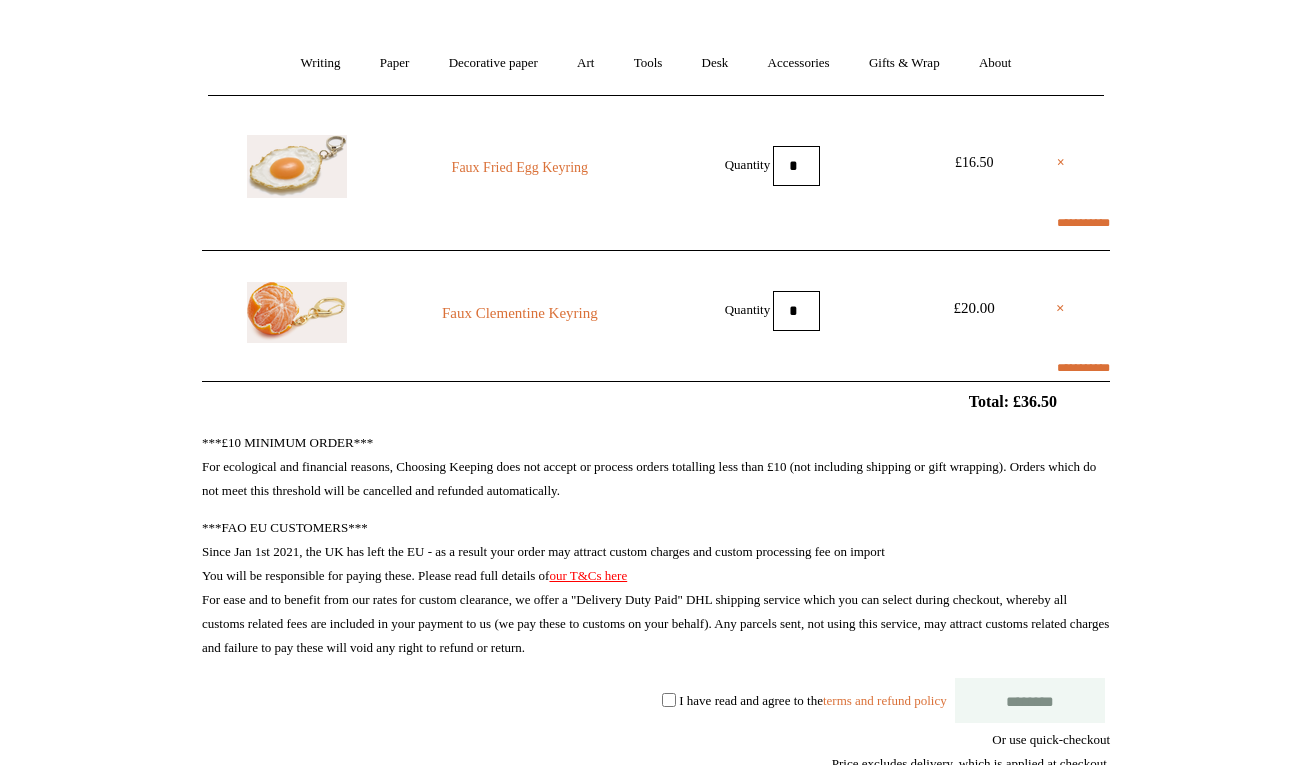 select on "******" 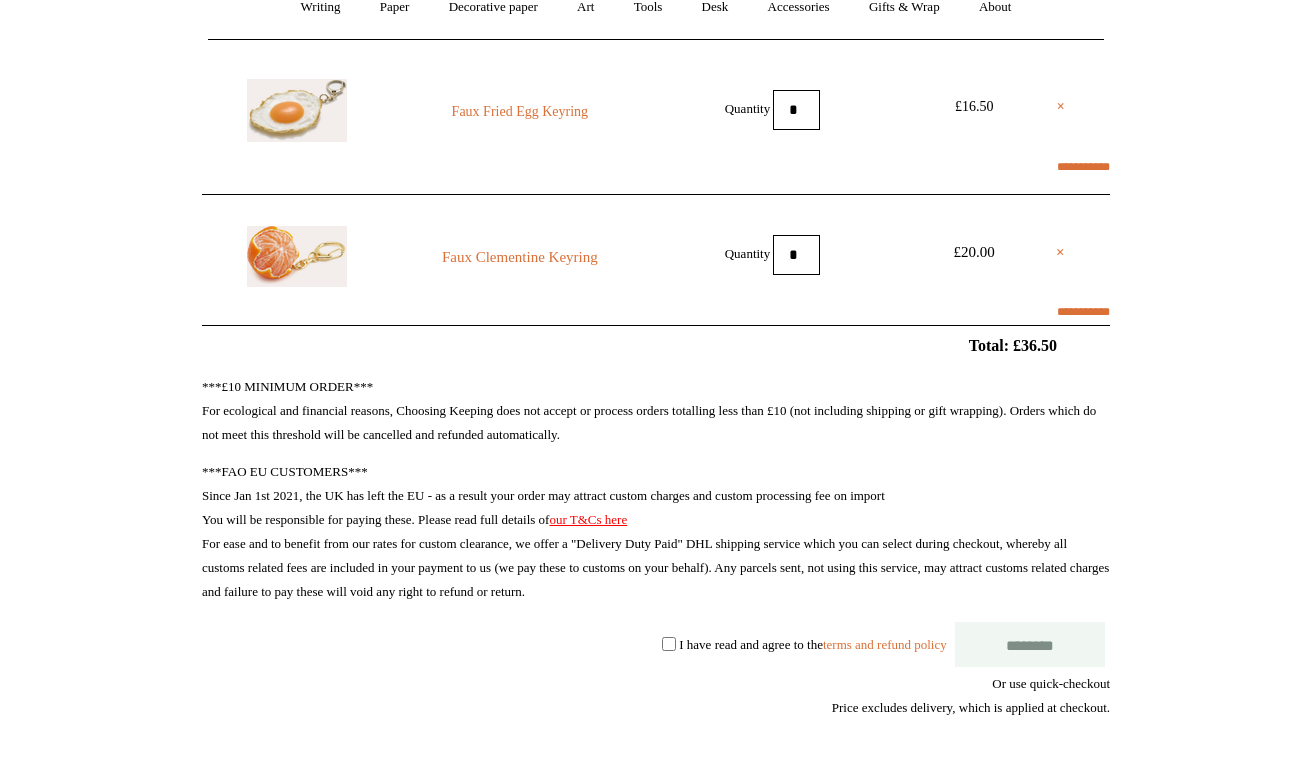 scroll, scrollTop: 208, scrollLeft: 0, axis: vertical 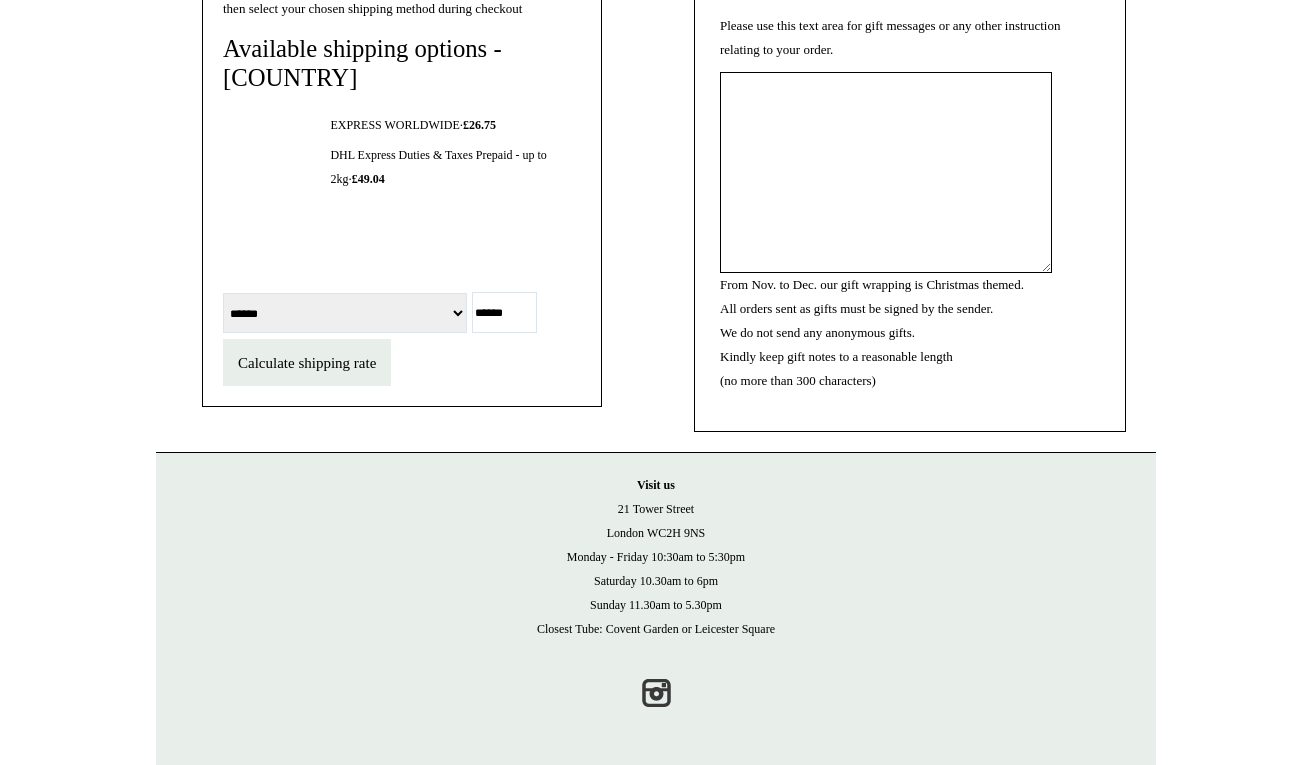 drag, startPoint x: 270, startPoint y: 349, endPoint x: 152, endPoint y: 331, distance: 119.36499 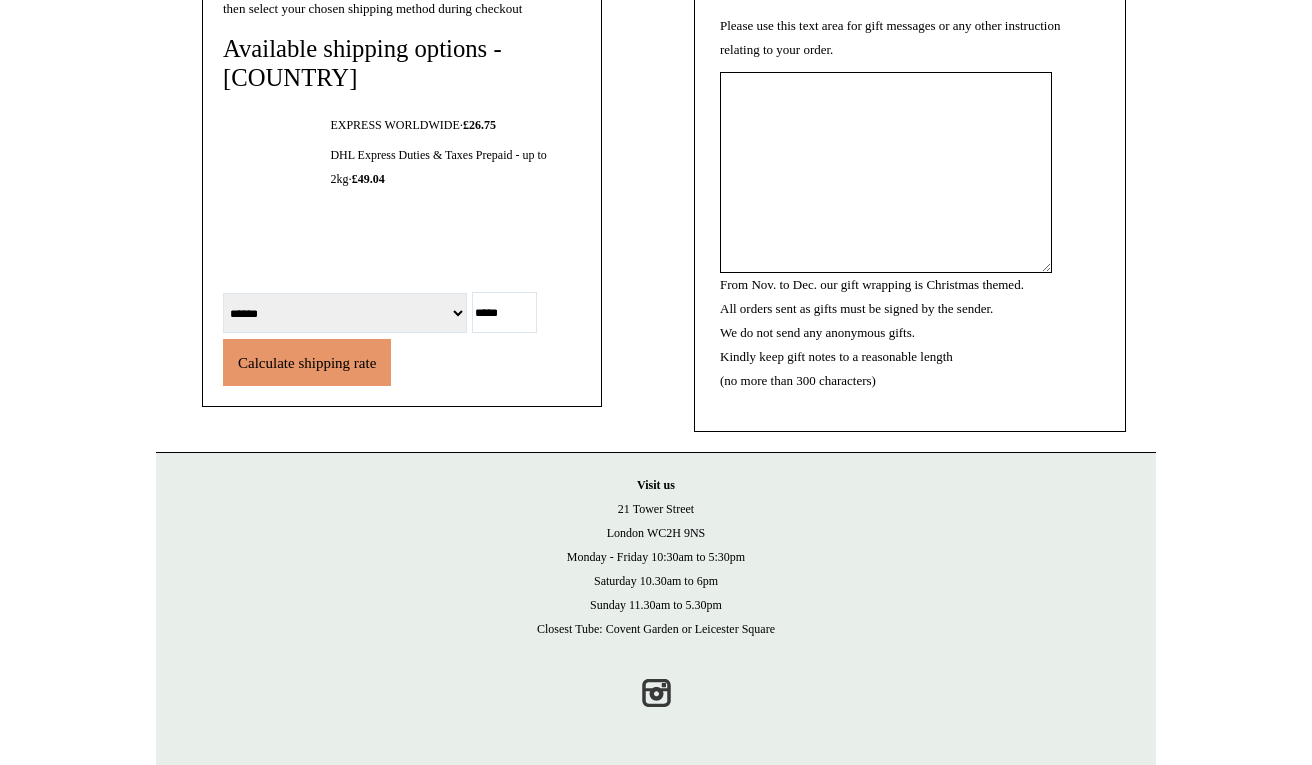 type on "*****" 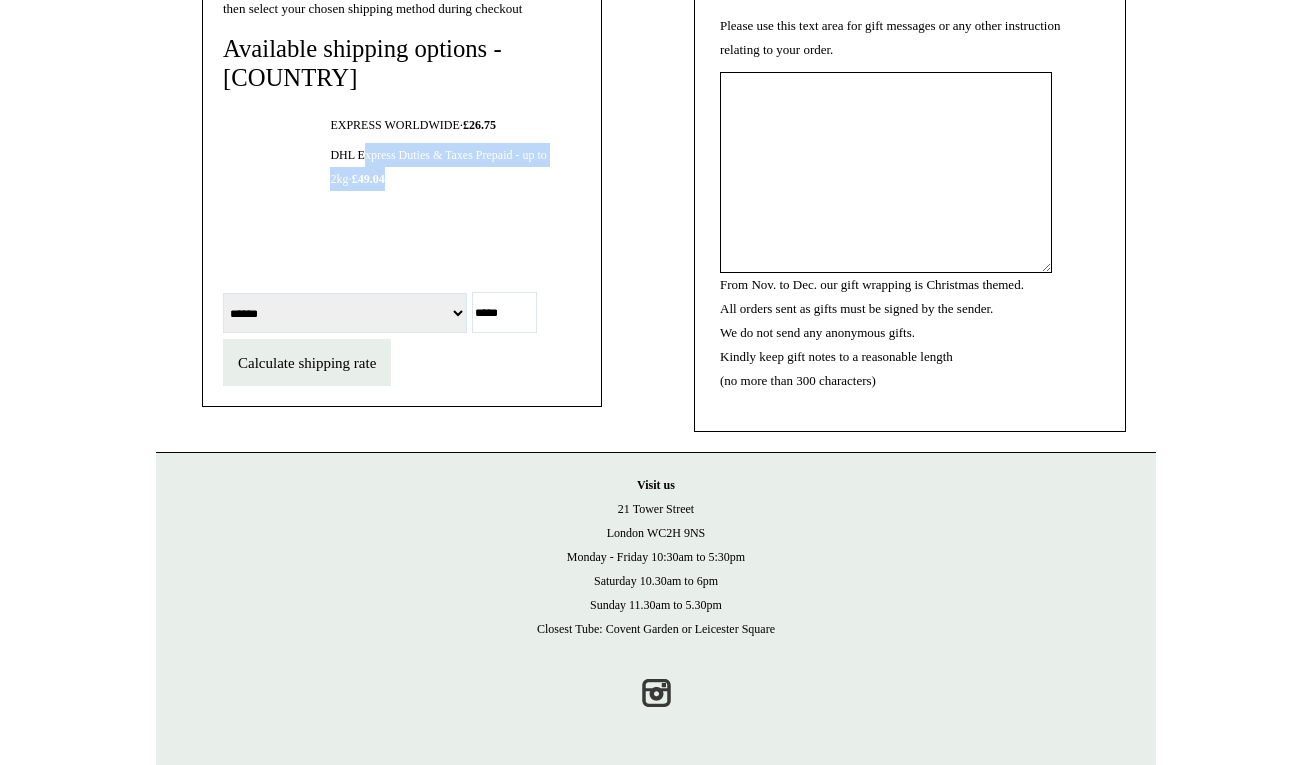 drag, startPoint x: 365, startPoint y: 140, endPoint x: 439, endPoint y: 177, distance: 82.73451 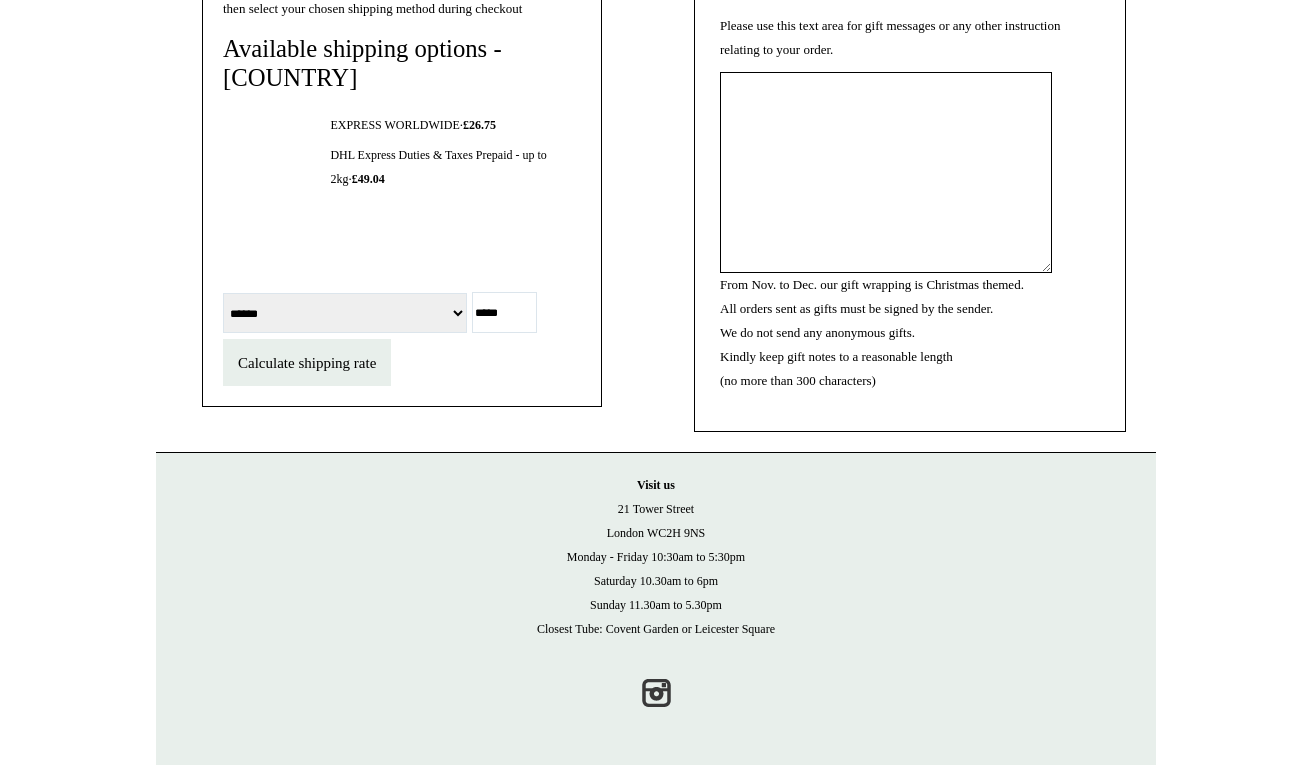 click on "DHL Express Duties & Taxes Prepaid - up to 2kg  ·  £49.04" at bounding box center [455, 167] 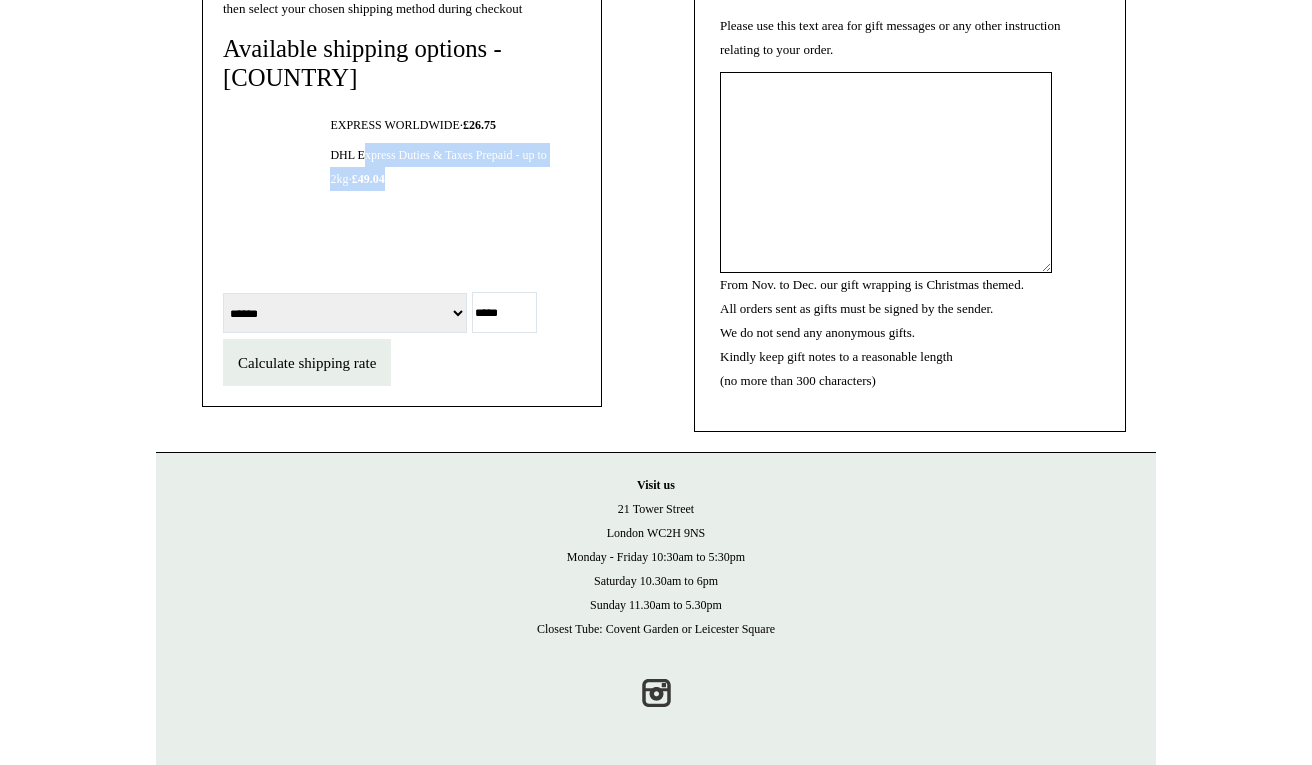 drag, startPoint x: 439, startPoint y: 177, endPoint x: 367, endPoint y: 147, distance: 78 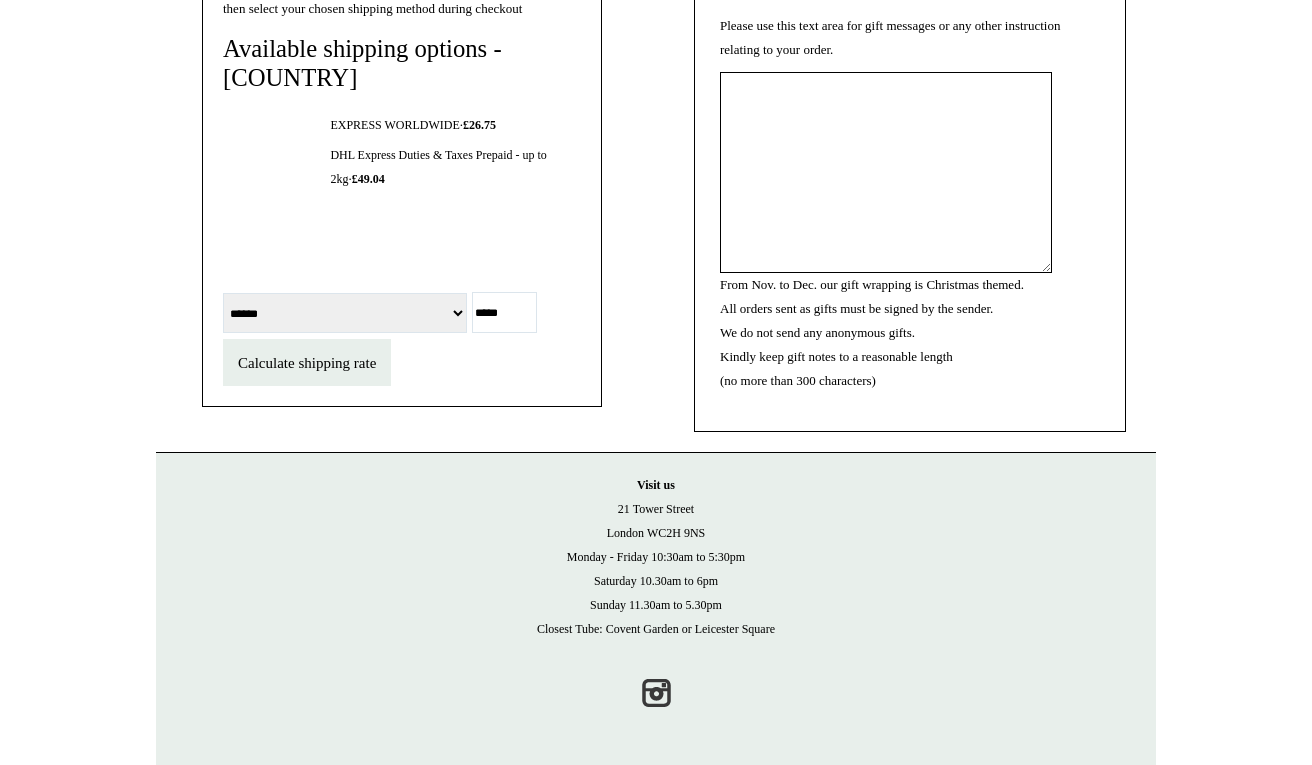click on "DHL Express Duties & Taxes Prepaid - up to 2kg  ·  £49.04" at bounding box center [455, 167] 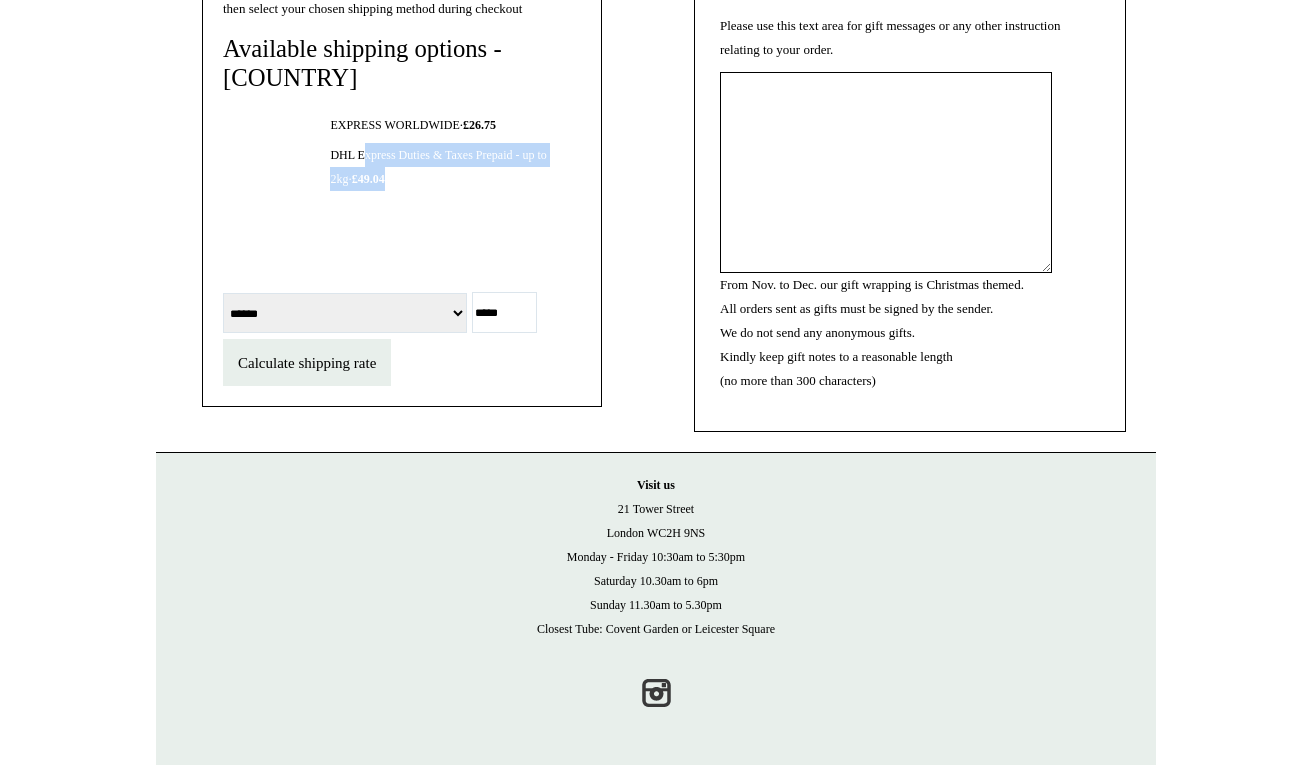 drag, startPoint x: 367, startPoint y: 147, endPoint x: 413, endPoint y: 171, distance: 51.884487 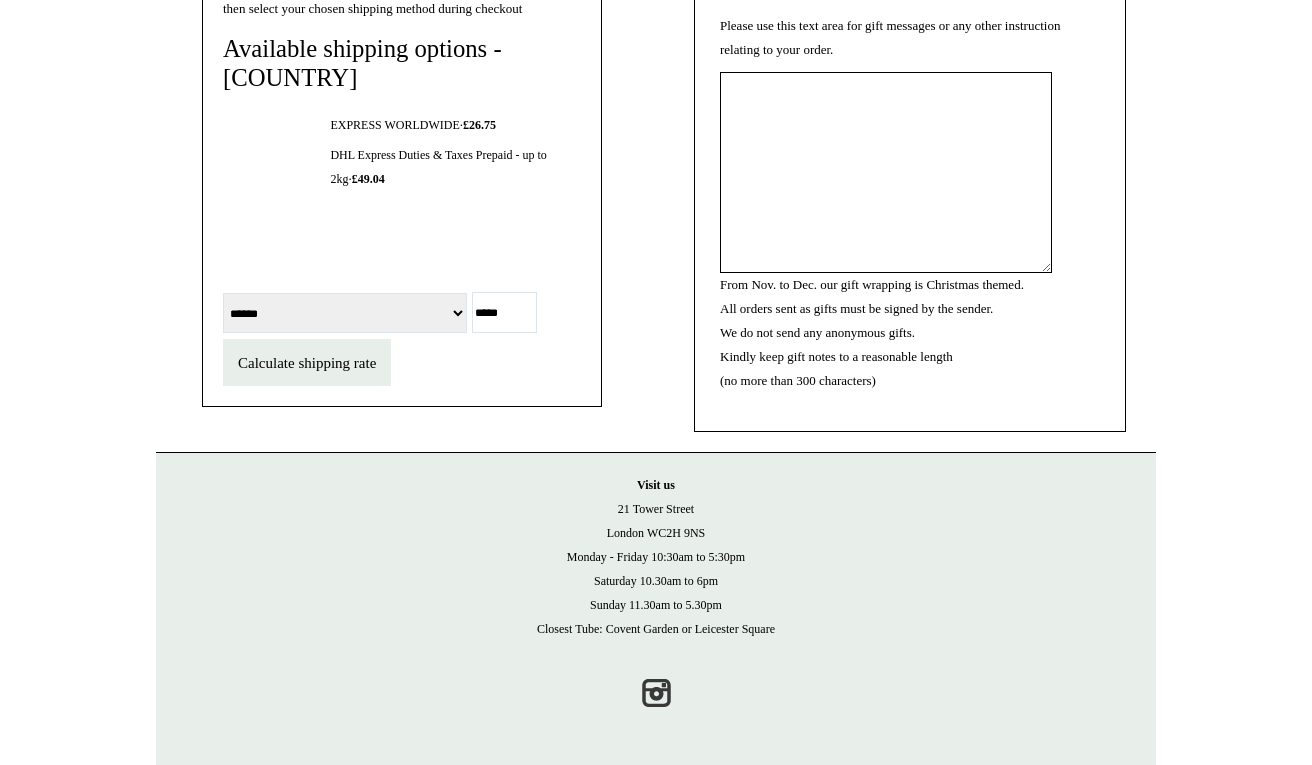 click on "DHL Express Duties & Taxes Prepaid - up to 2kg  ·  £49.04" at bounding box center (455, 167) 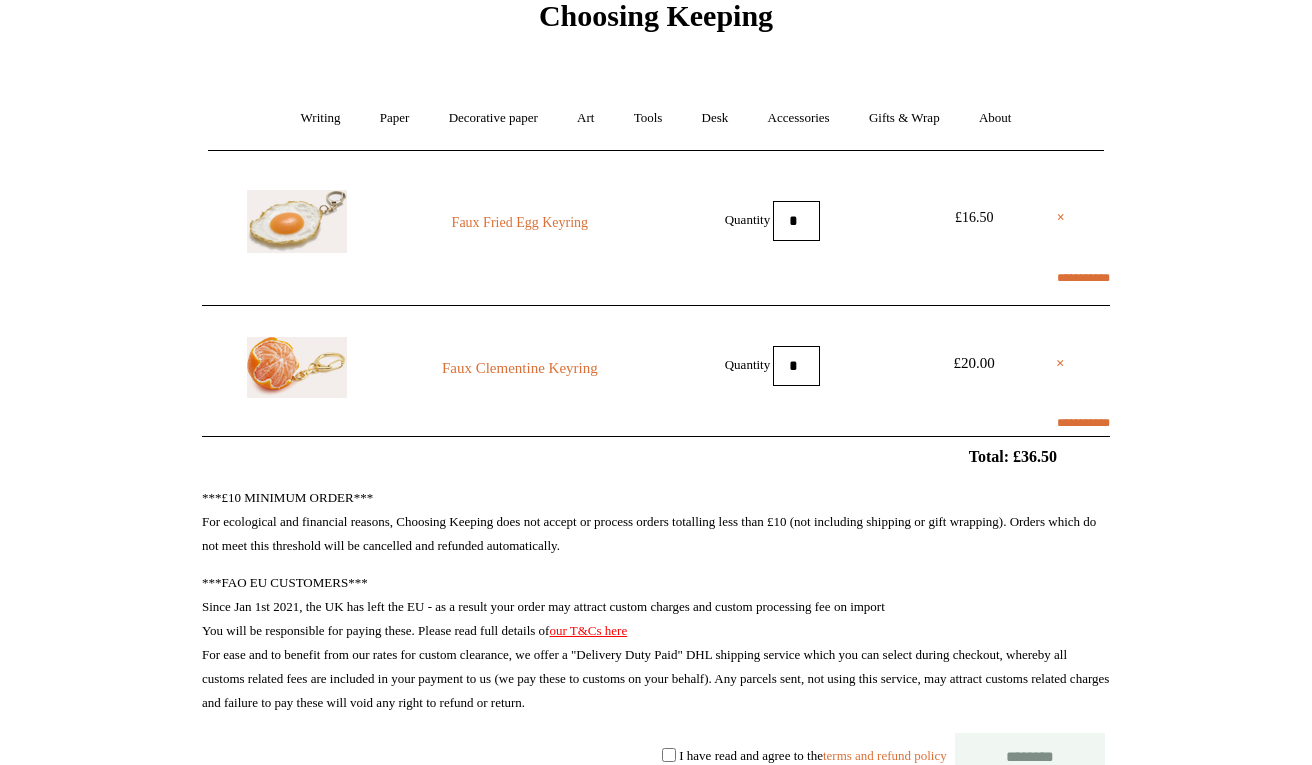 scroll, scrollTop: 0, scrollLeft: 0, axis: both 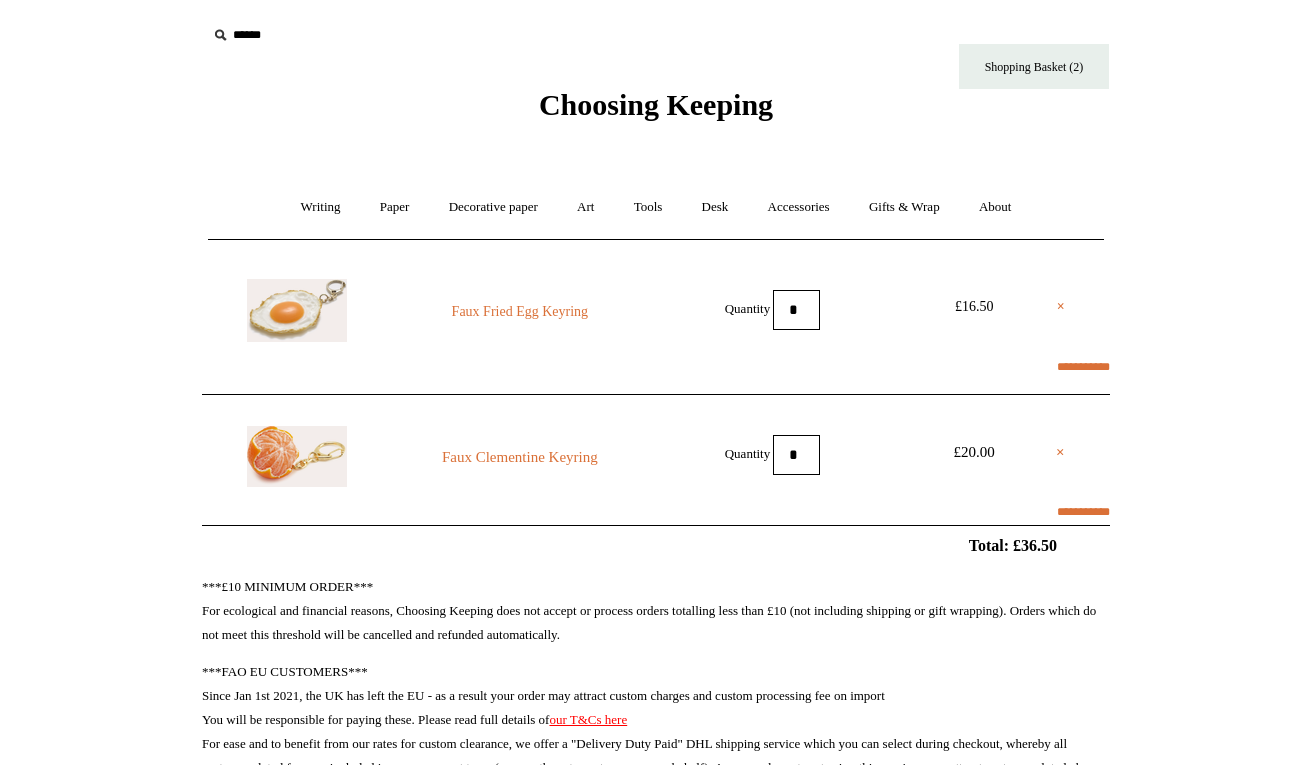 click on "Choosing Keeping" at bounding box center [656, 104] 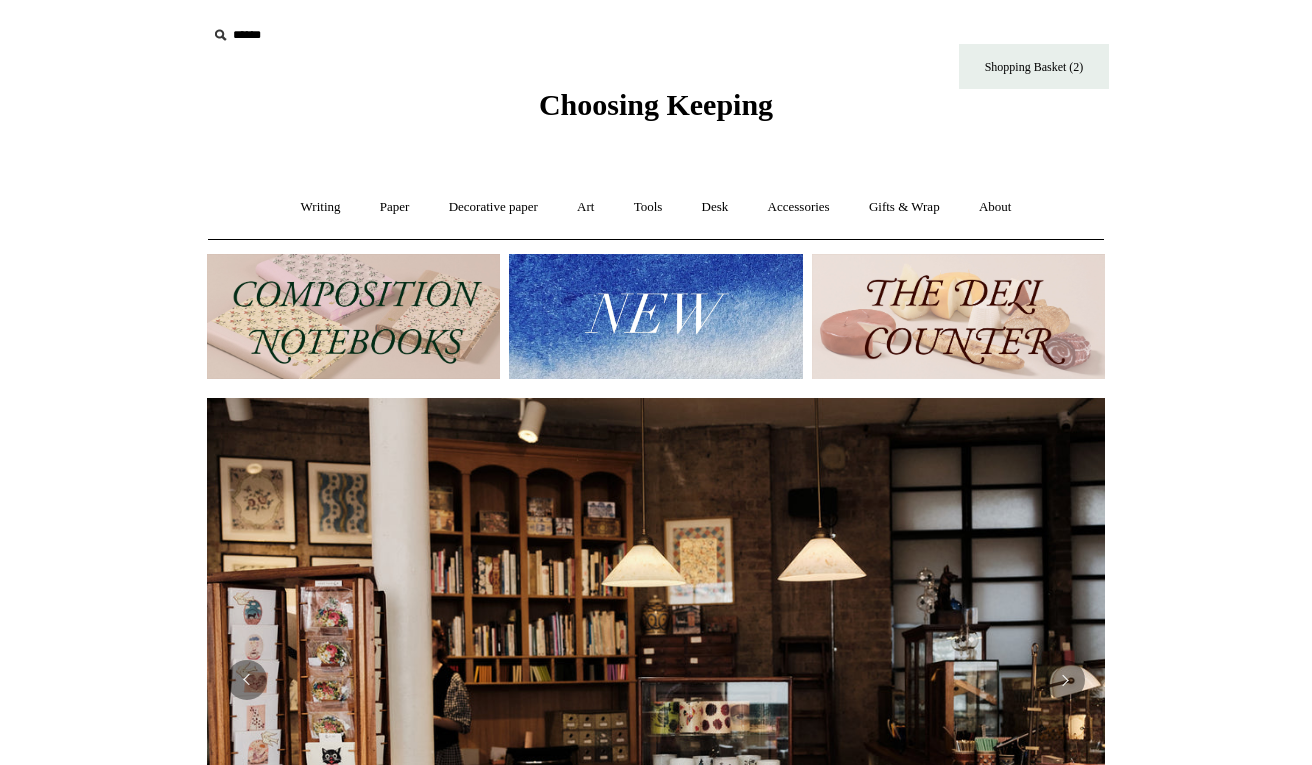 scroll, scrollTop: 0, scrollLeft: 0, axis: both 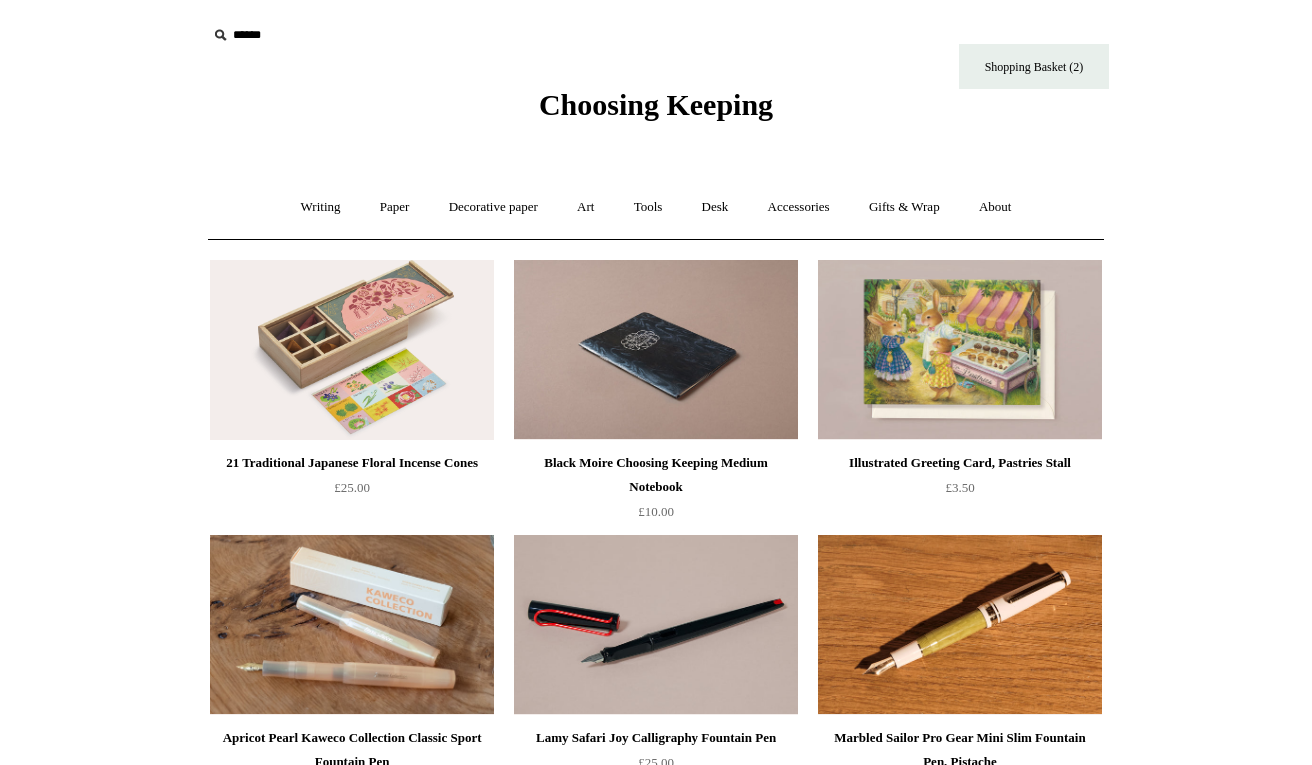 click at bounding box center (330, 35) 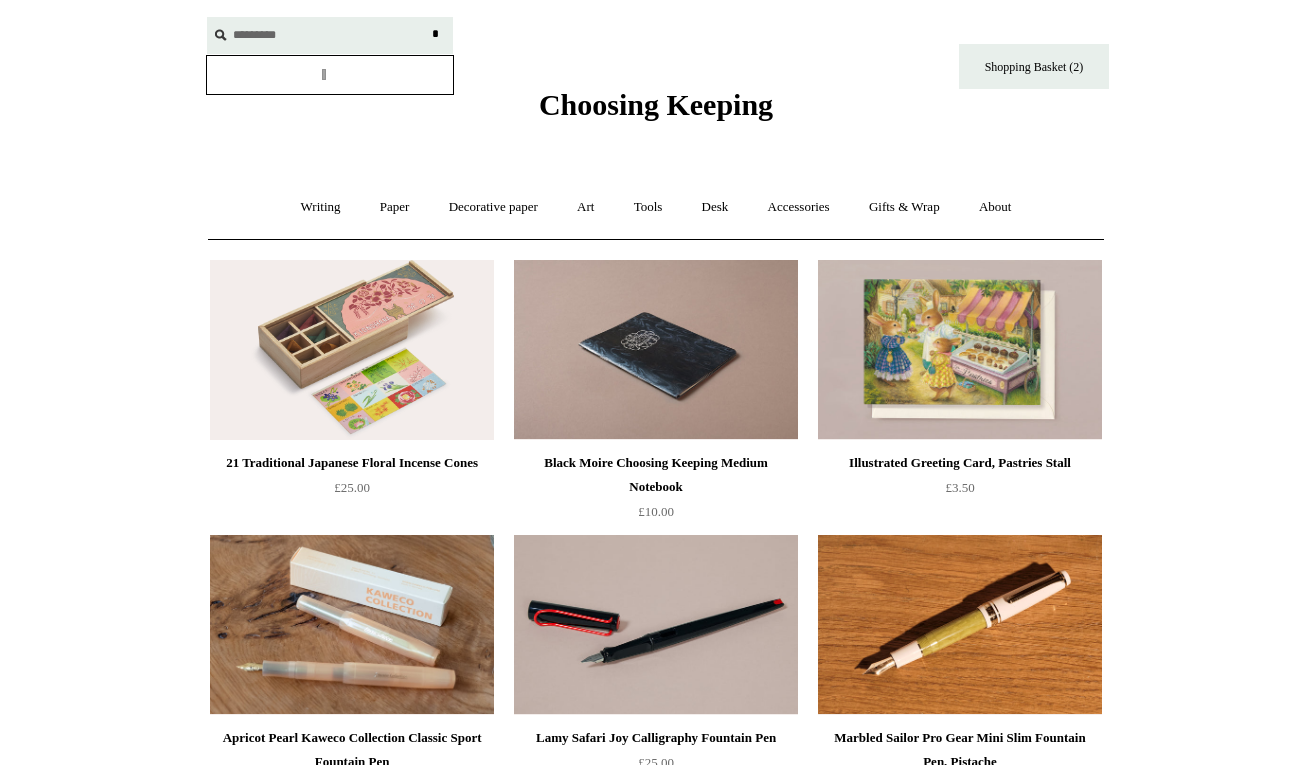 type on "*********" 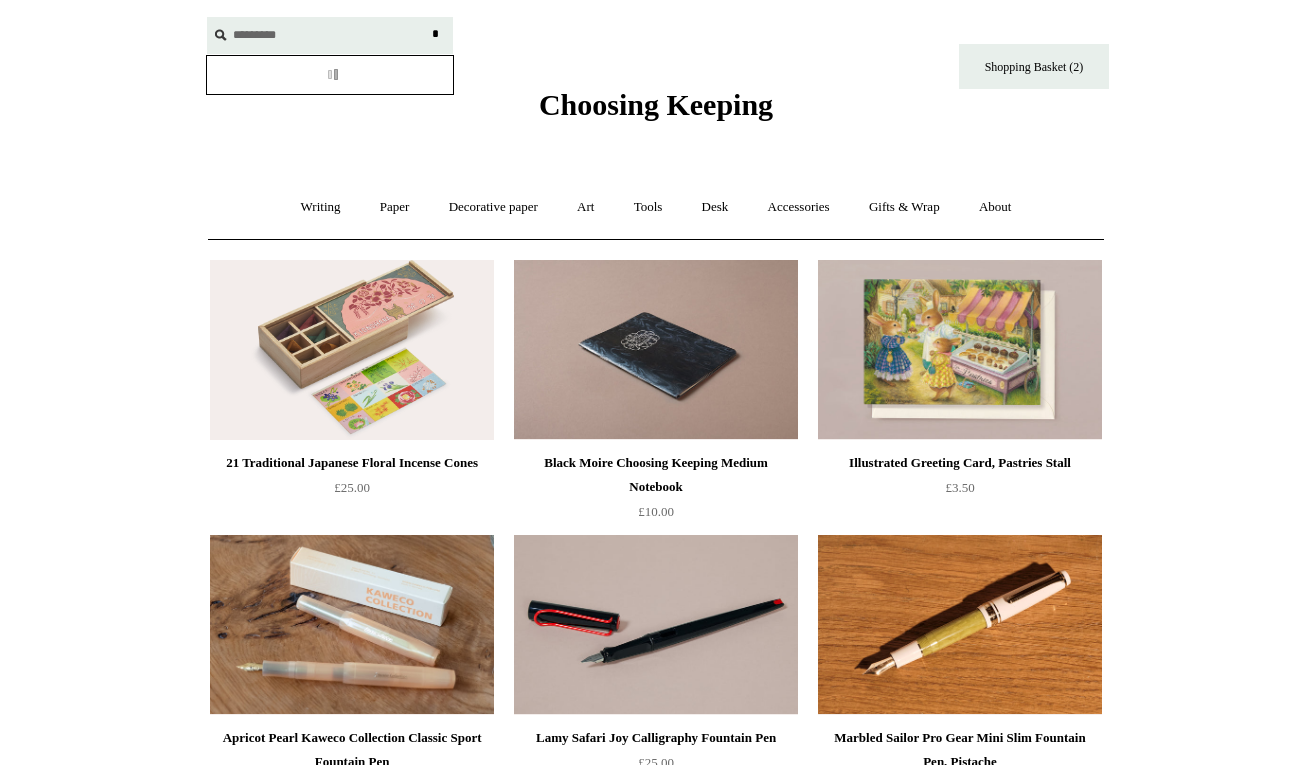 click on "*" at bounding box center (435, 34) 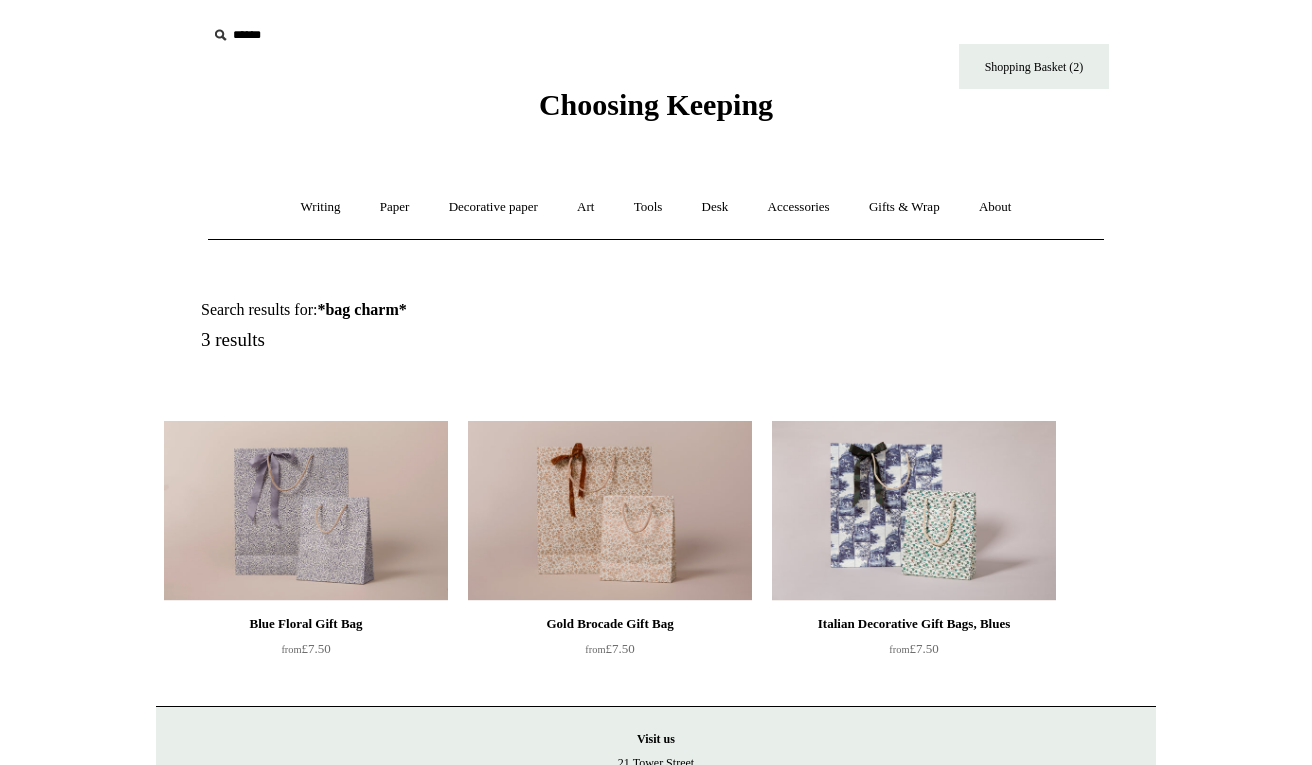 scroll, scrollTop: 0, scrollLeft: 0, axis: both 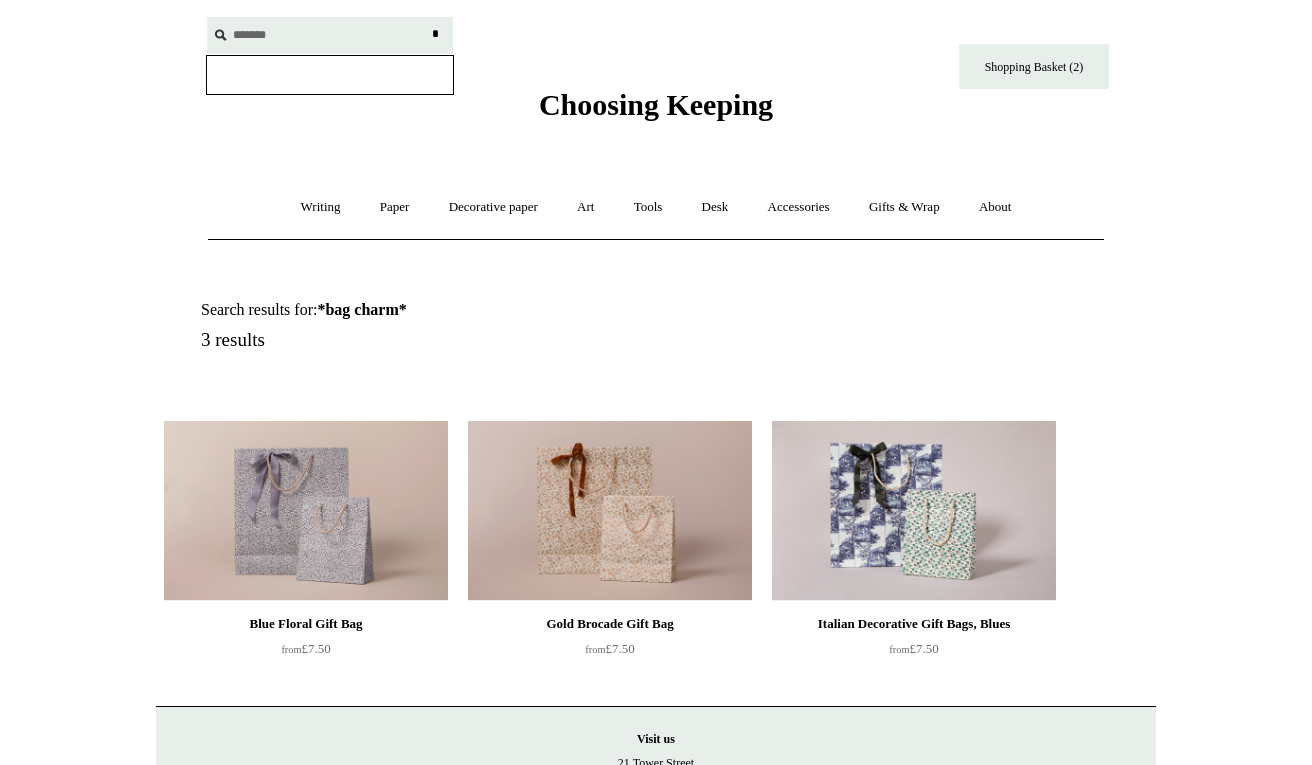 type on "*******" 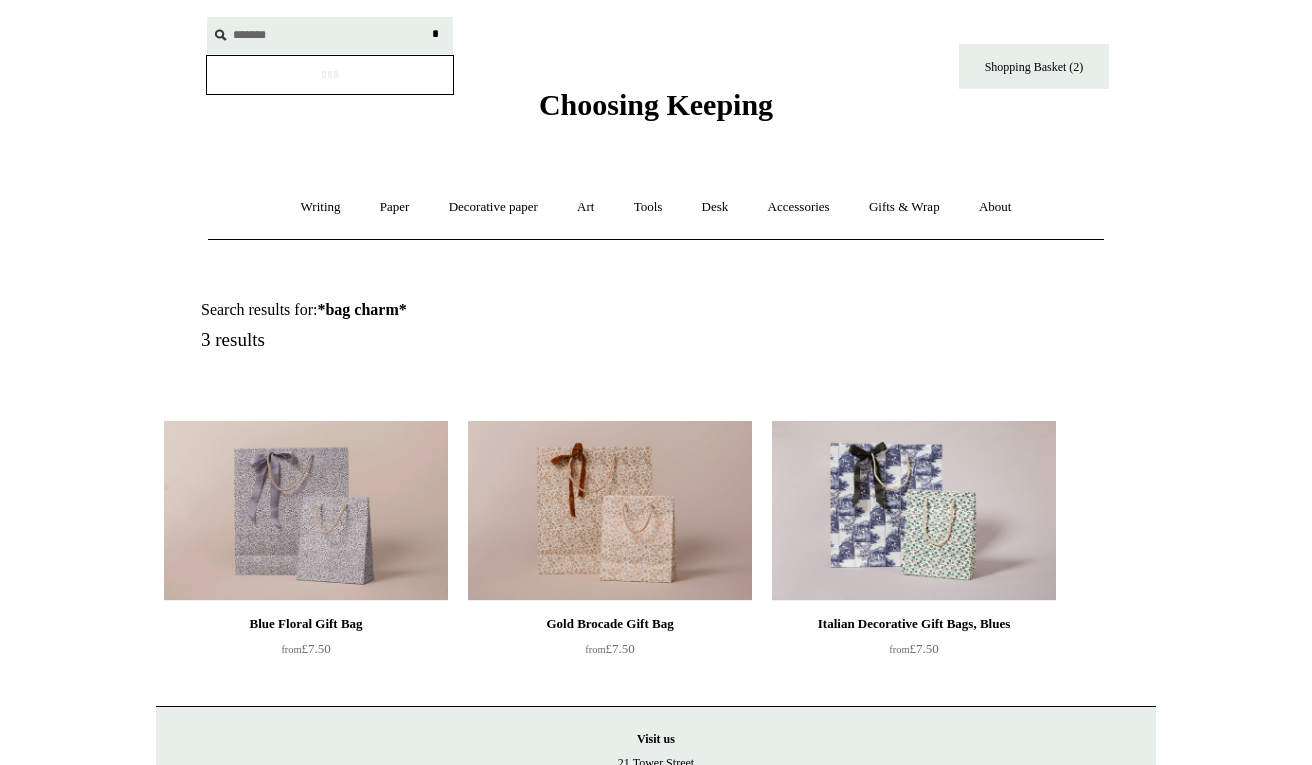 click on "*" at bounding box center (435, 34) 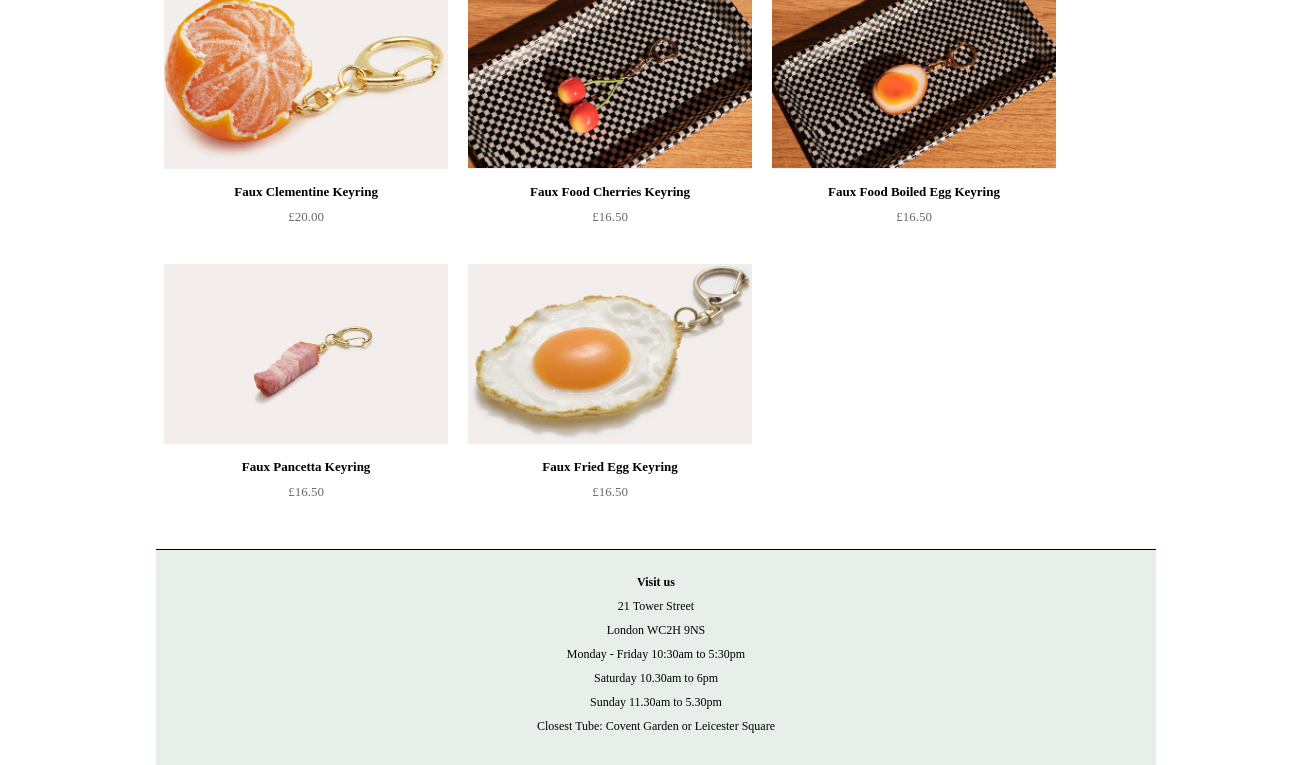 scroll, scrollTop: 0, scrollLeft: 0, axis: both 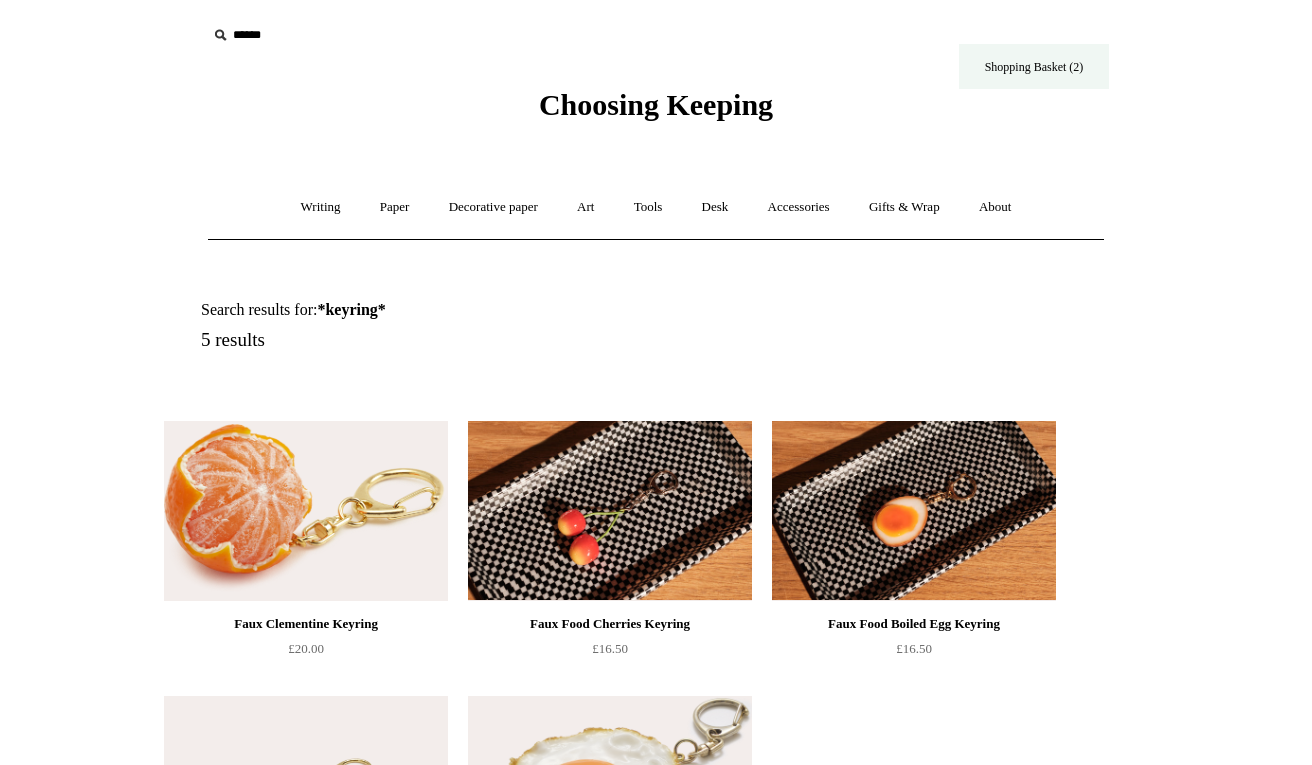 click on "Shopping Basket (2)" at bounding box center (1034, 66) 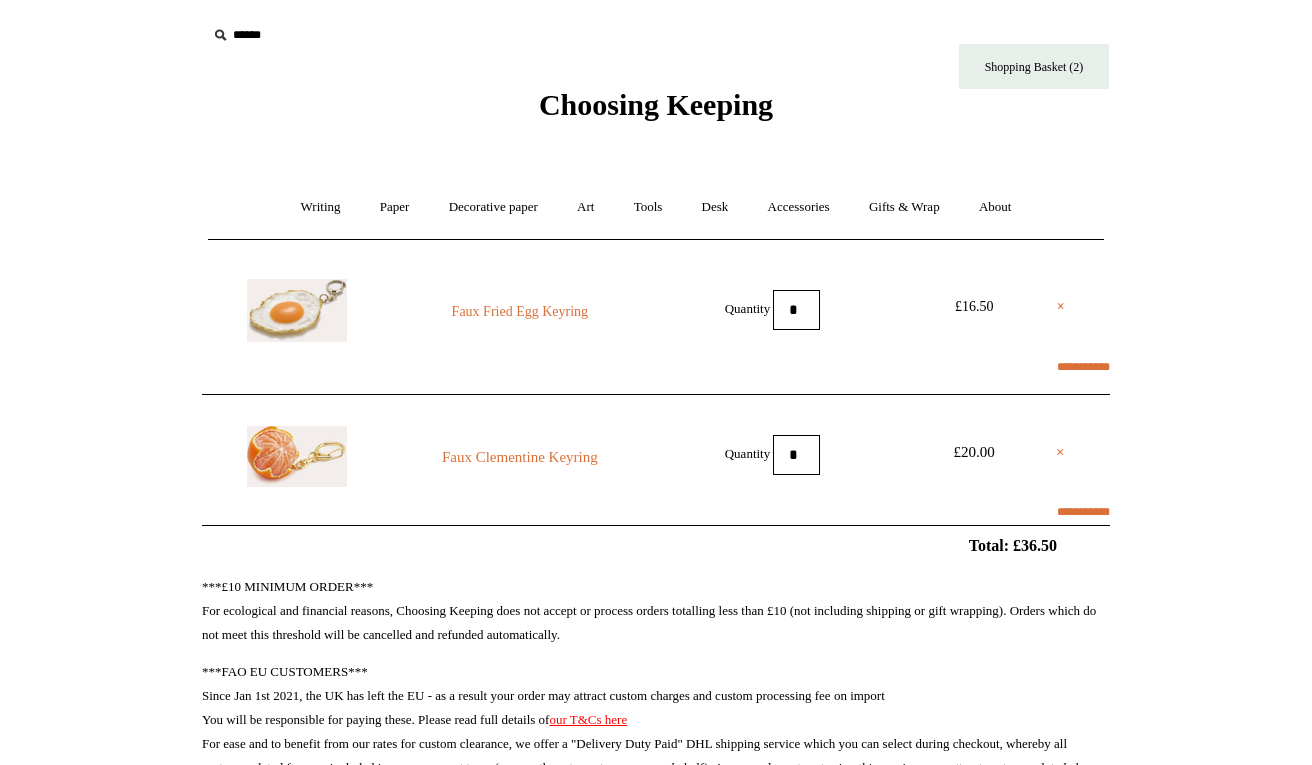 scroll, scrollTop: 272, scrollLeft: 0, axis: vertical 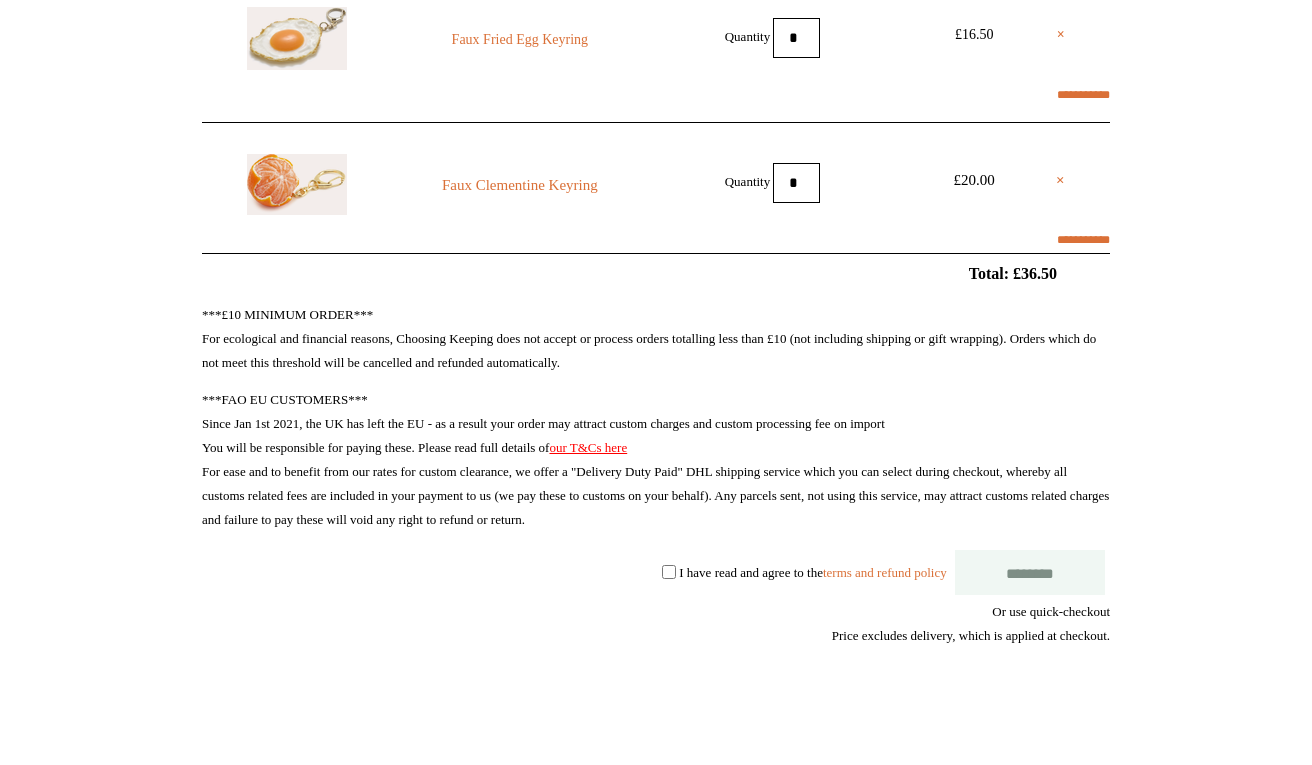 select on "******" 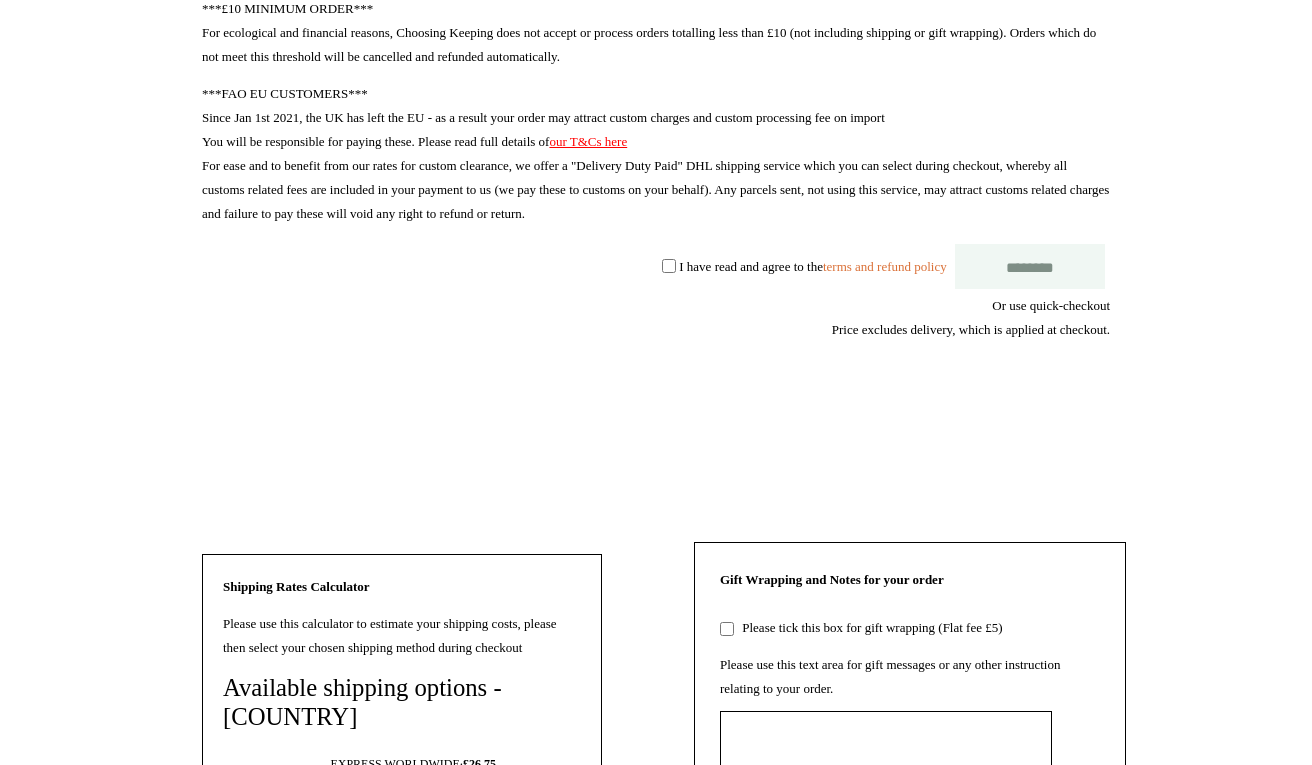 scroll, scrollTop: 688, scrollLeft: 0, axis: vertical 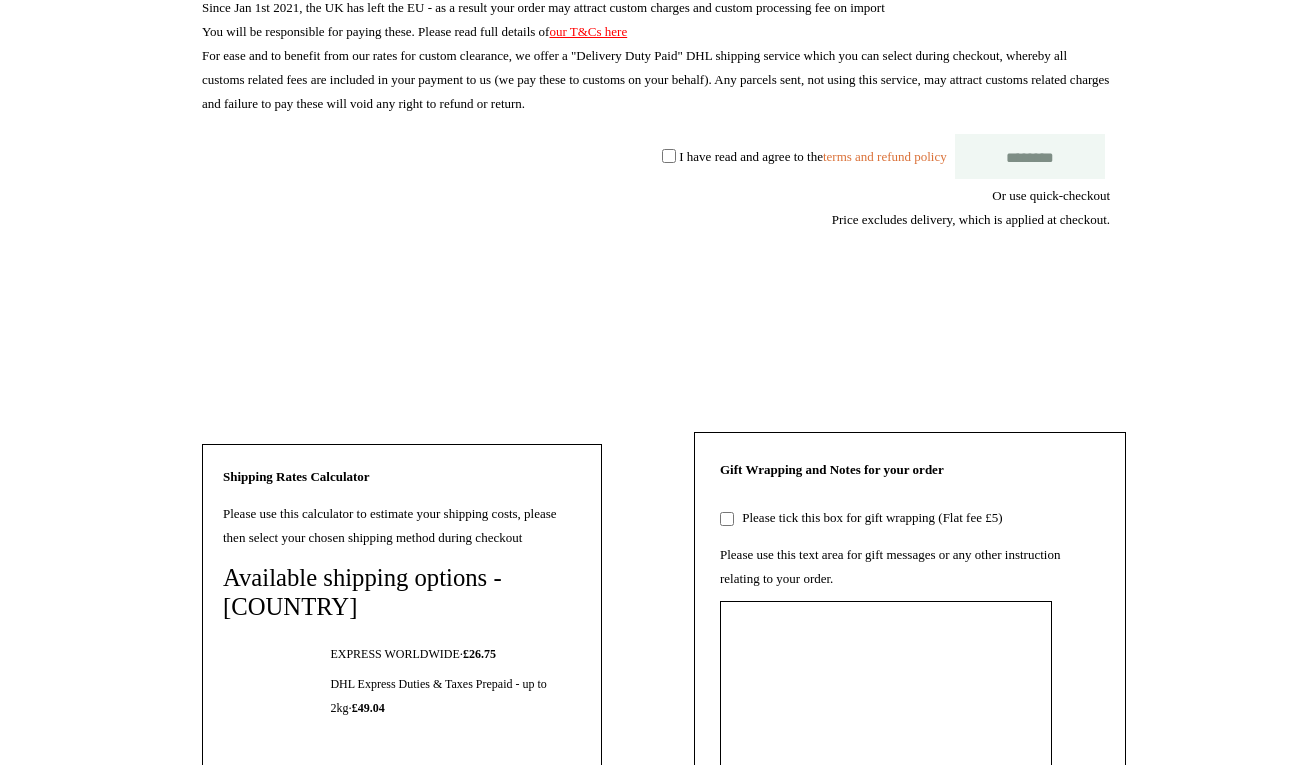 click at bounding box center (1108, 291) 